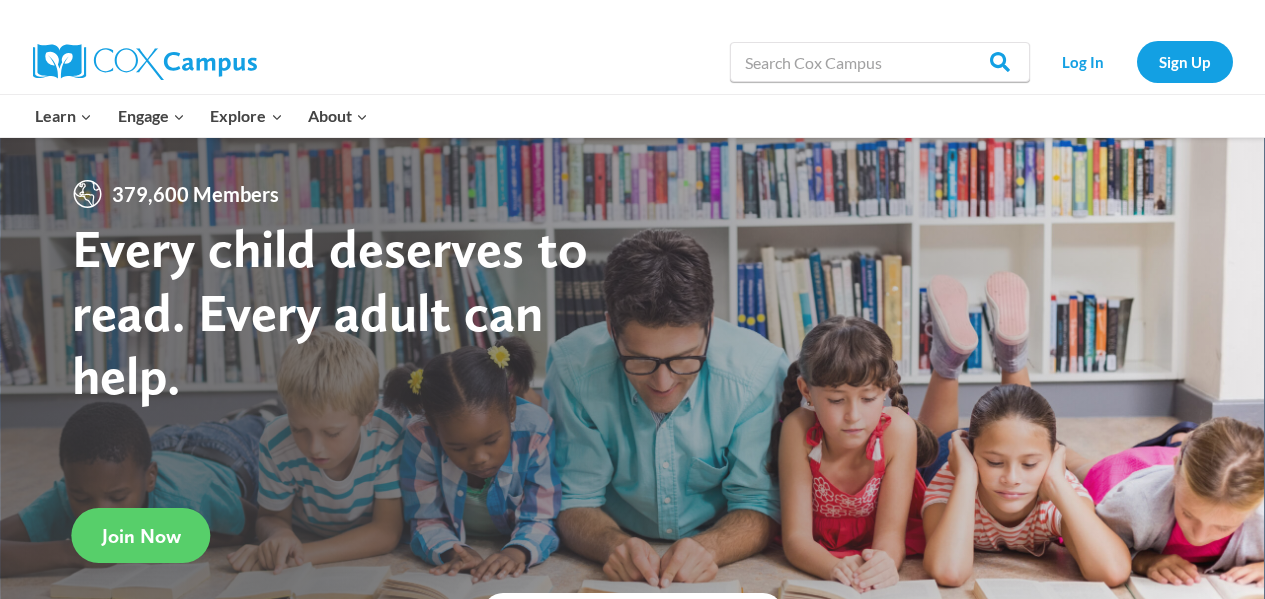 scroll, scrollTop: 0, scrollLeft: 0, axis: both 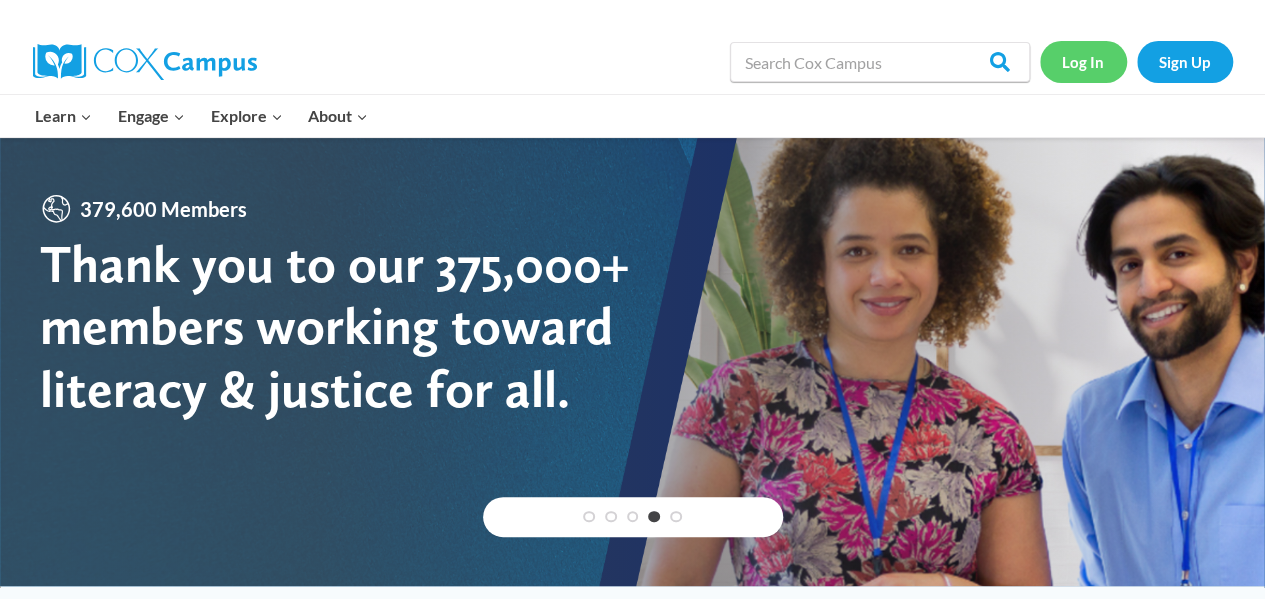 click on "Log In" at bounding box center [1083, 61] 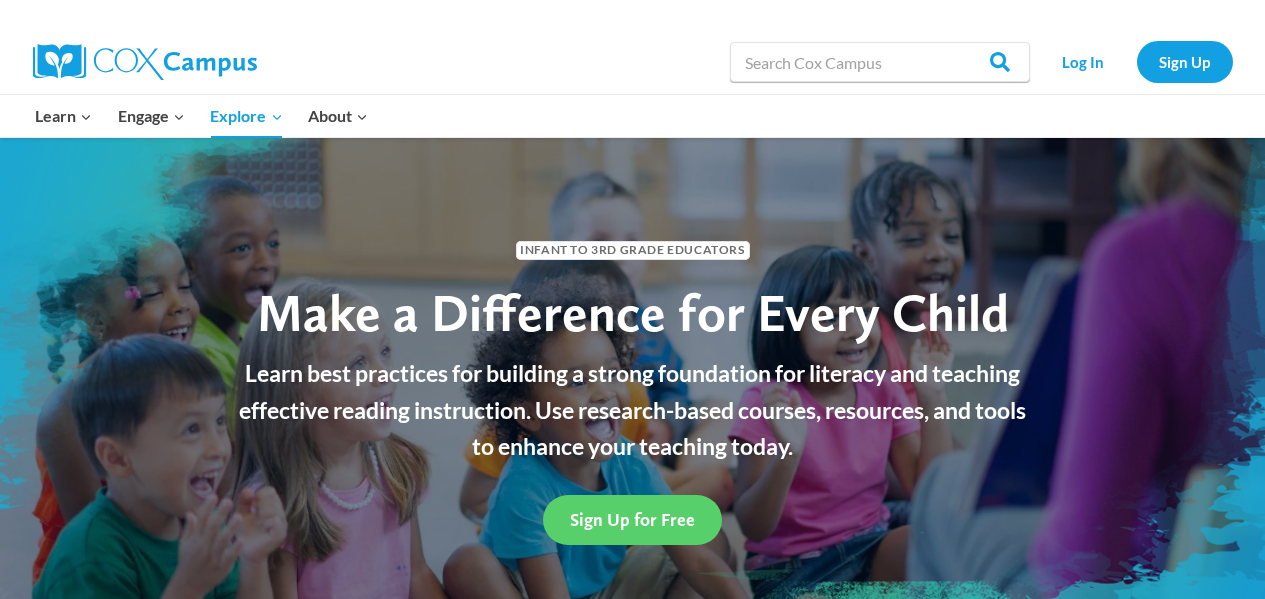 scroll, scrollTop: 0, scrollLeft: 0, axis: both 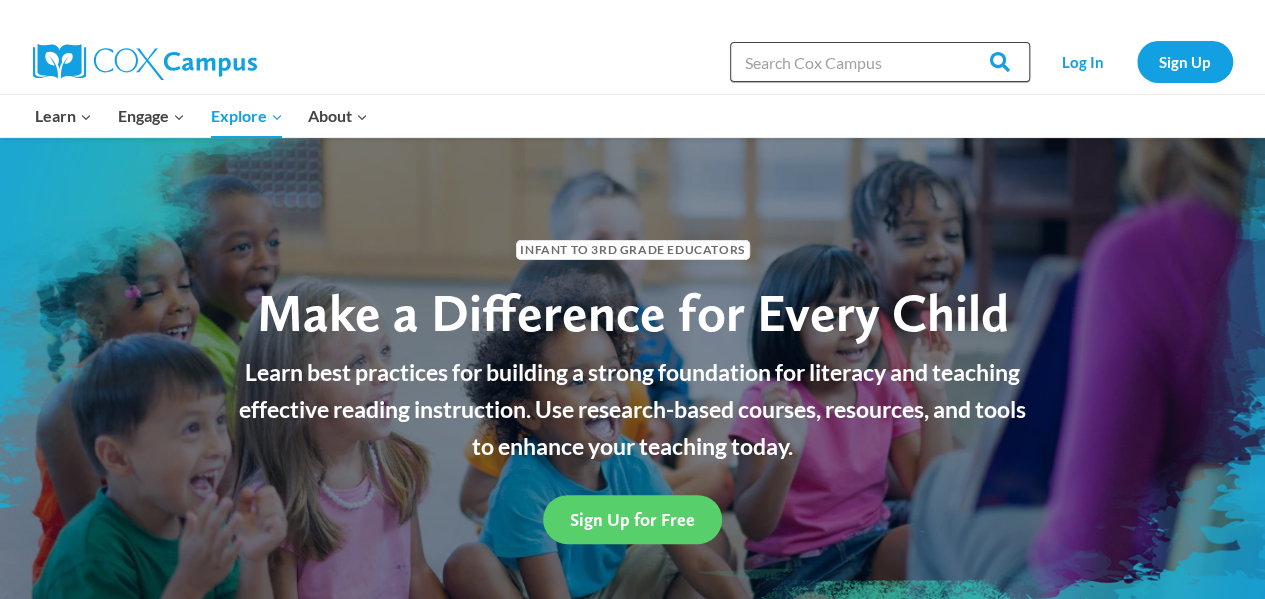 click on "Search in https://coxcampus.org/" at bounding box center [880, 62] 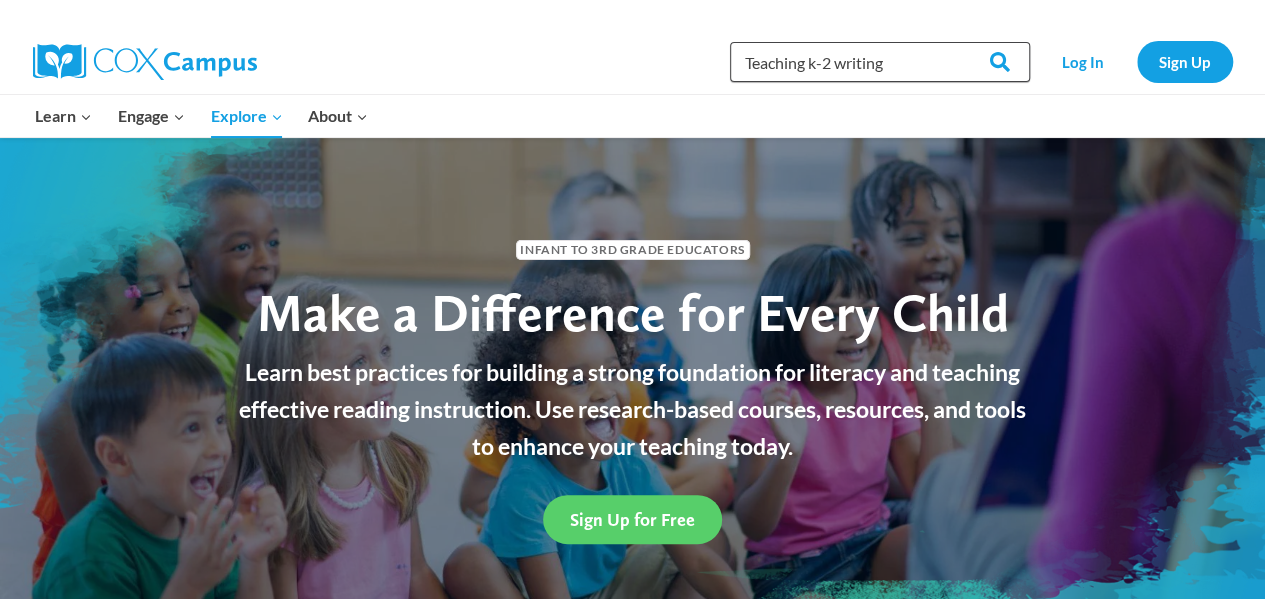 type on "Teaching k-2 writing" 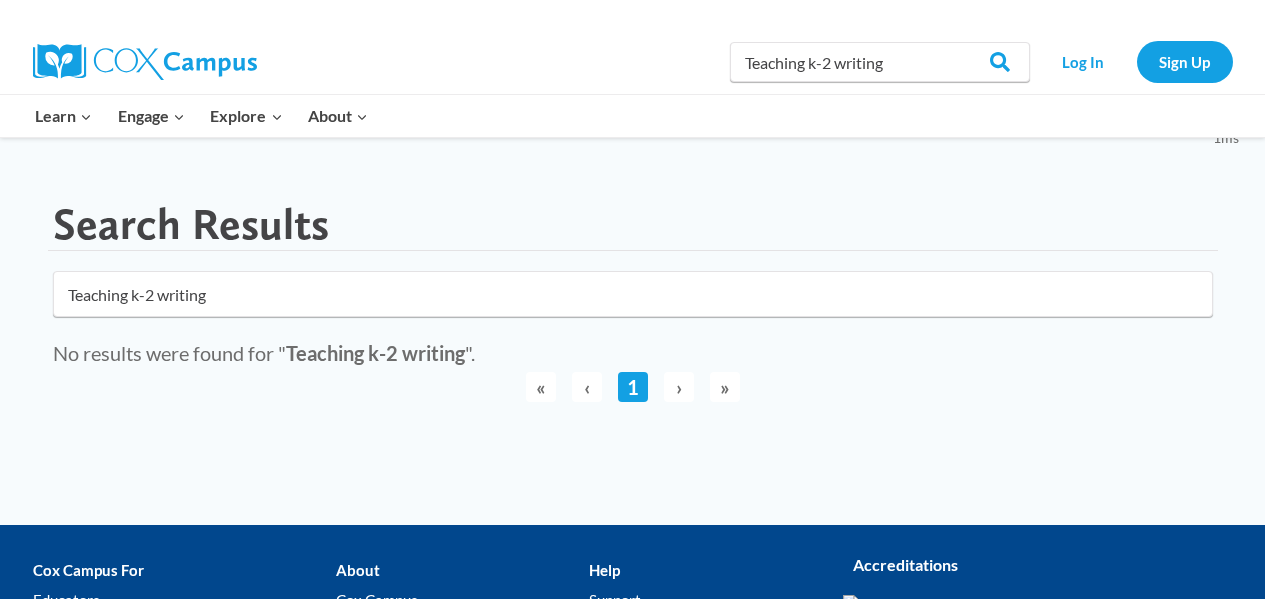 scroll, scrollTop: 0, scrollLeft: 0, axis: both 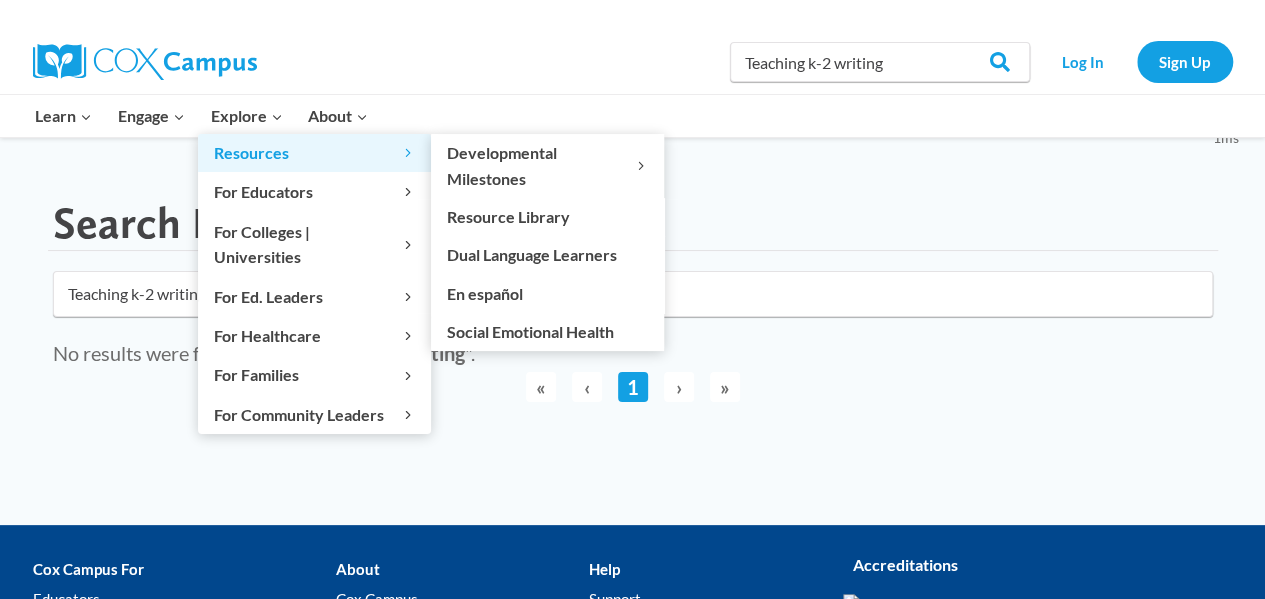 click on "Resources Expand" at bounding box center (314, 153) 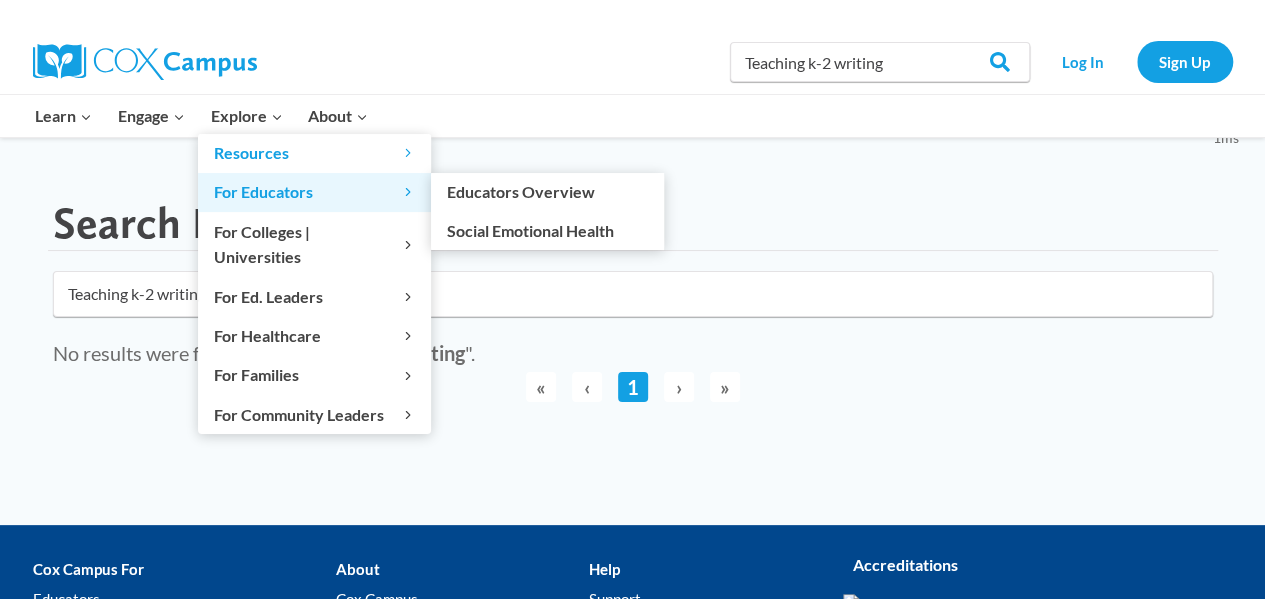 click on "For Educators Expand" at bounding box center (314, 192) 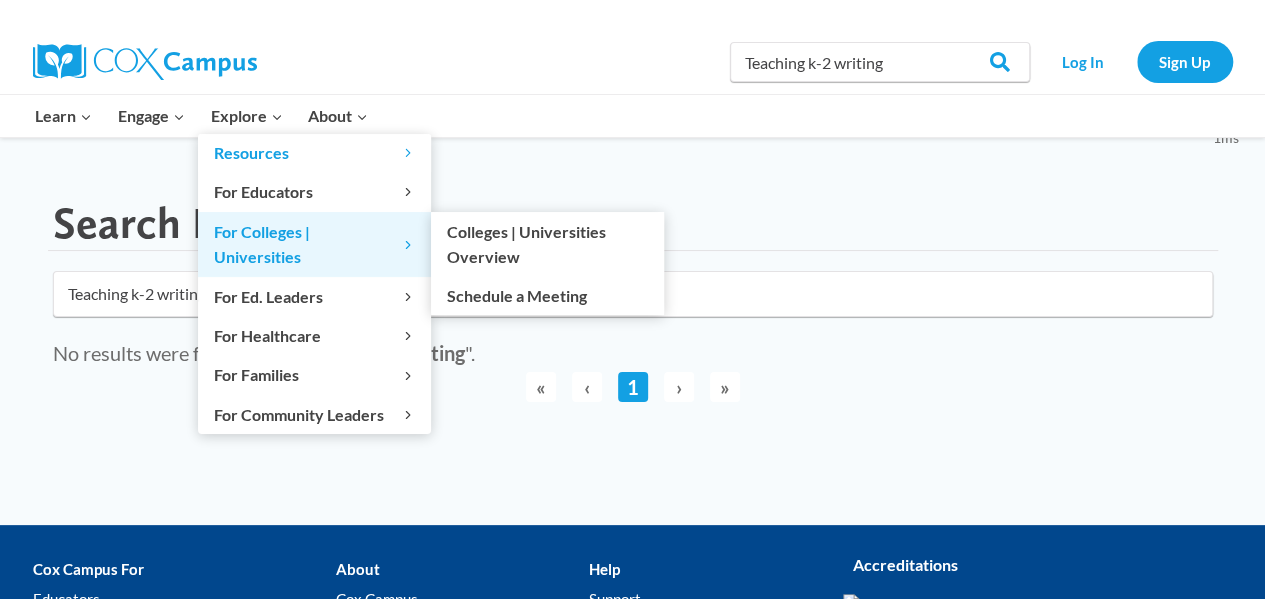 click on "For Colleges | Universities Expand" at bounding box center (314, 244) 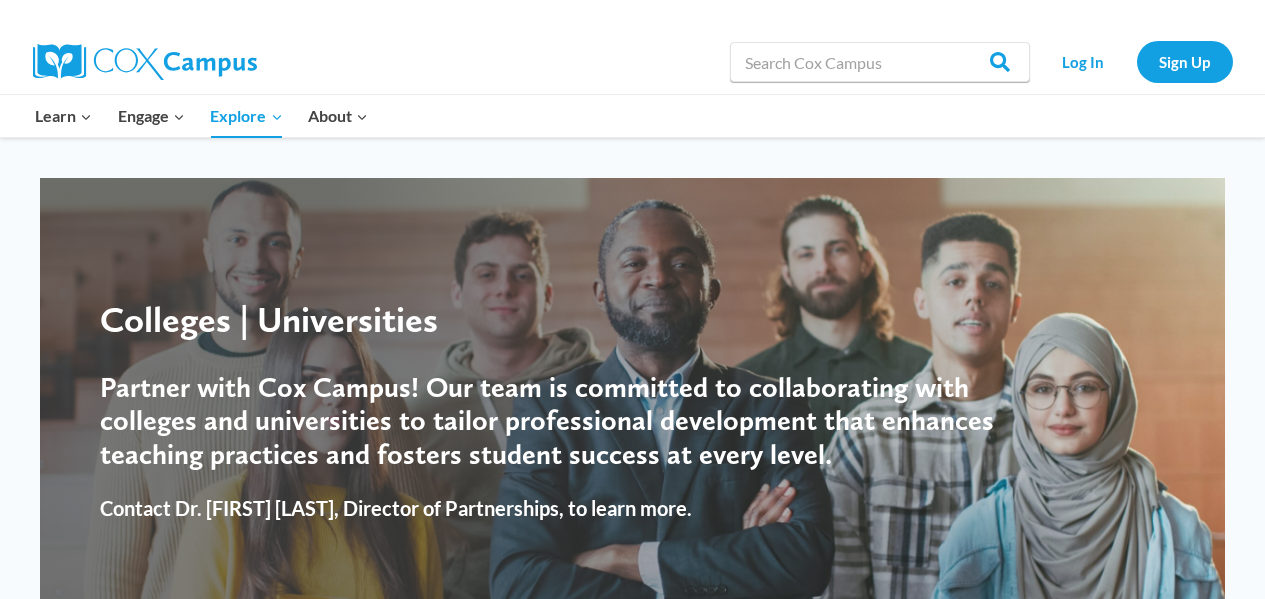 scroll, scrollTop: 0, scrollLeft: 0, axis: both 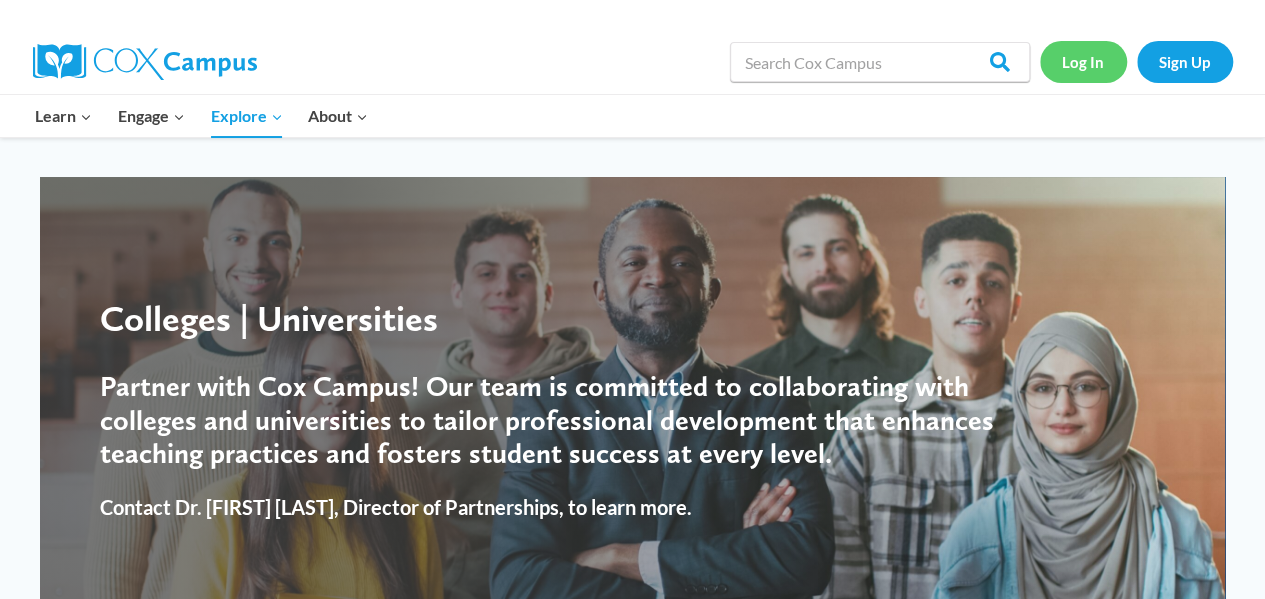 click on "Log In" at bounding box center (1083, 61) 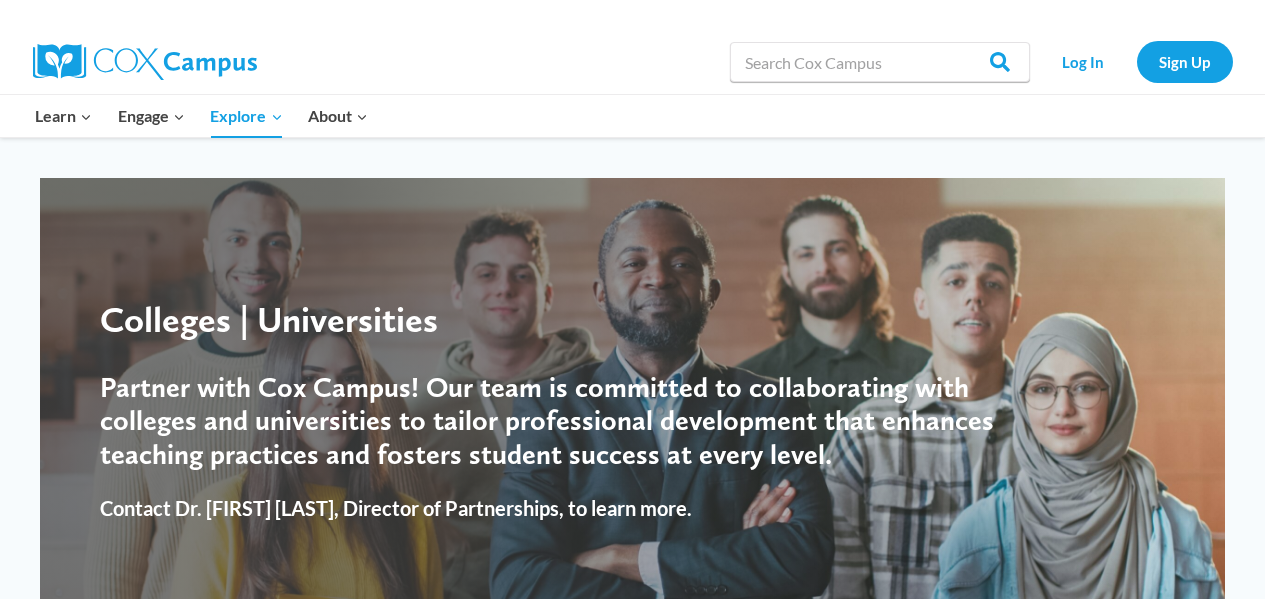 scroll, scrollTop: 0, scrollLeft: 0, axis: both 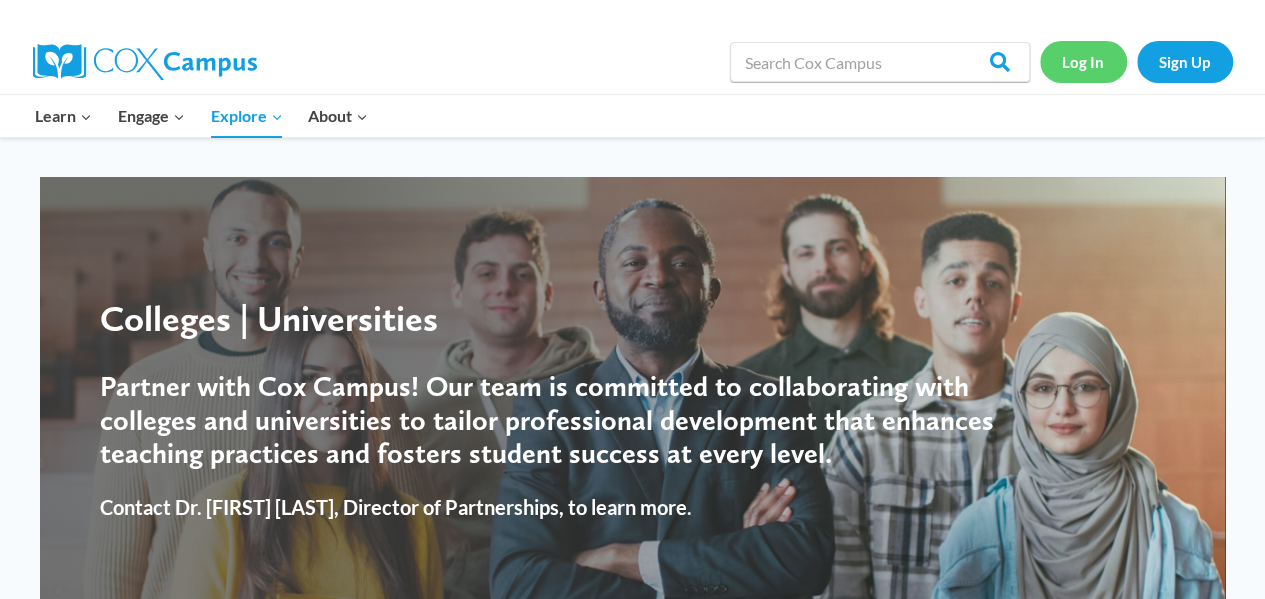 click on "Log In" at bounding box center [1083, 61] 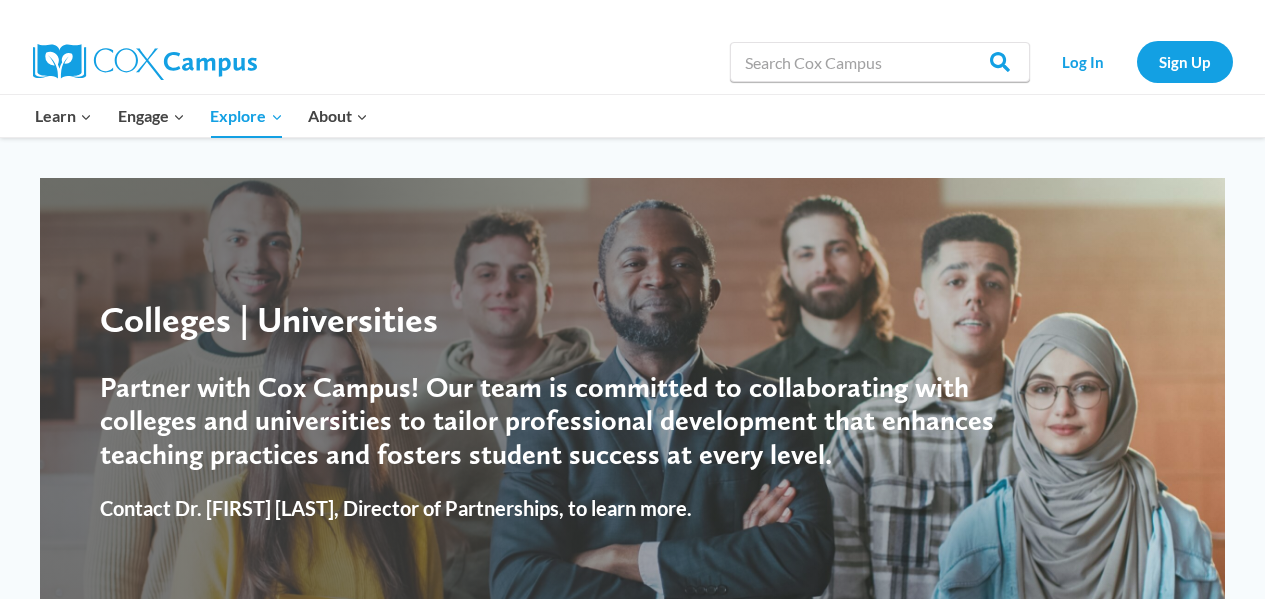 scroll, scrollTop: 0, scrollLeft: 0, axis: both 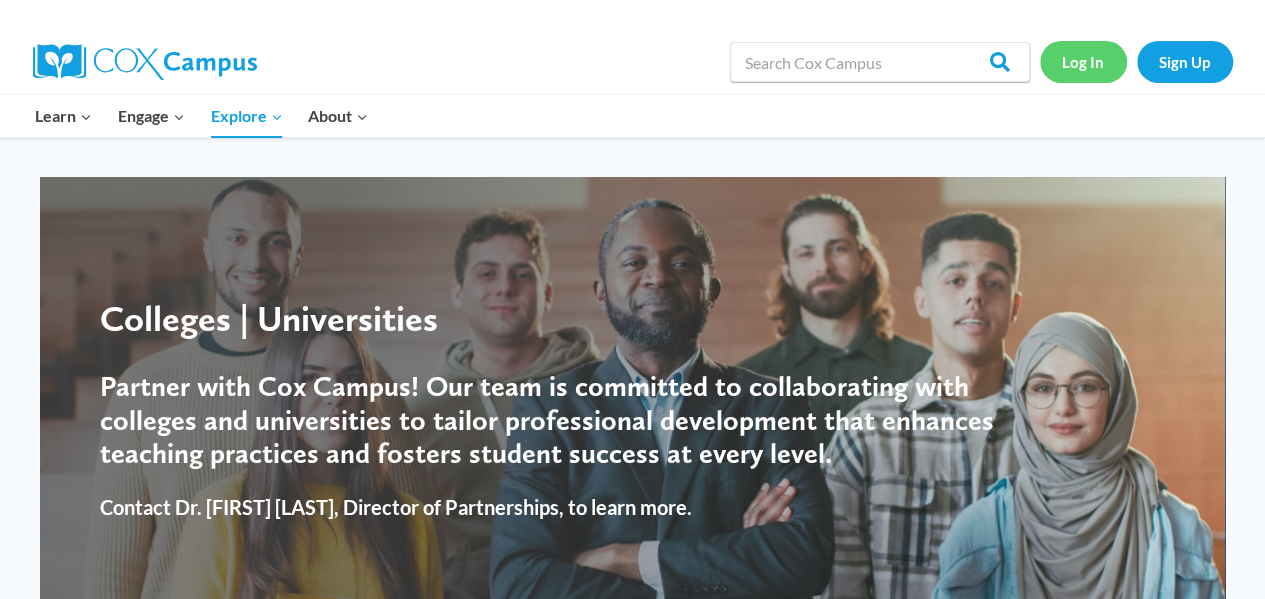 click on "Log In" at bounding box center [1083, 61] 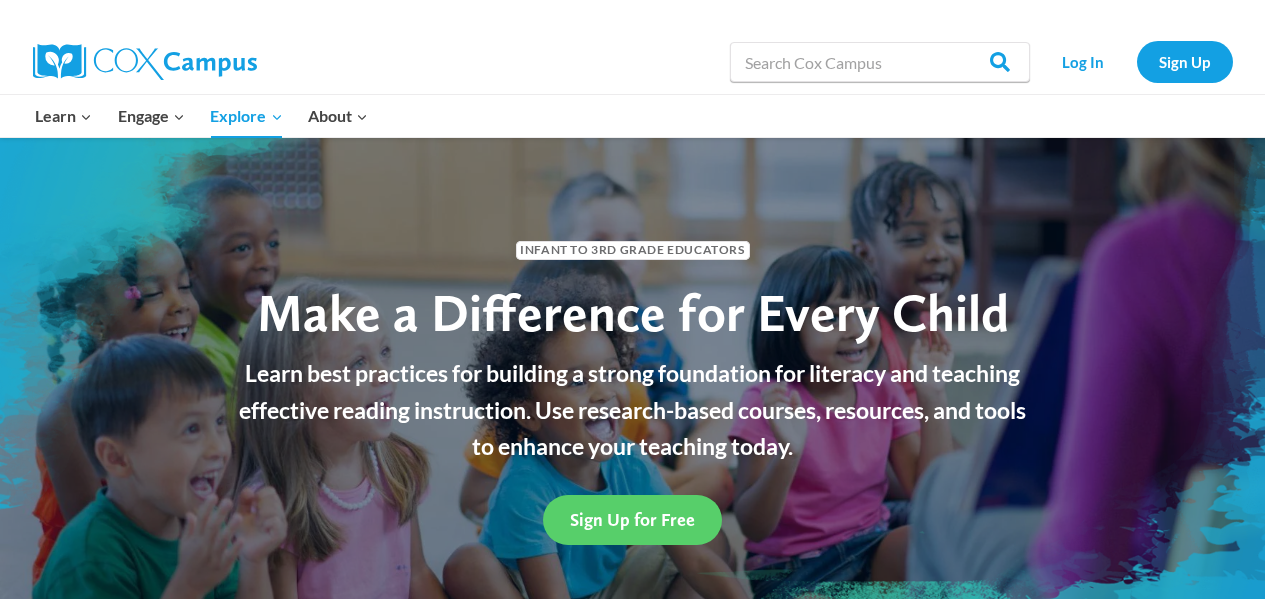 scroll, scrollTop: 0, scrollLeft: 0, axis: both 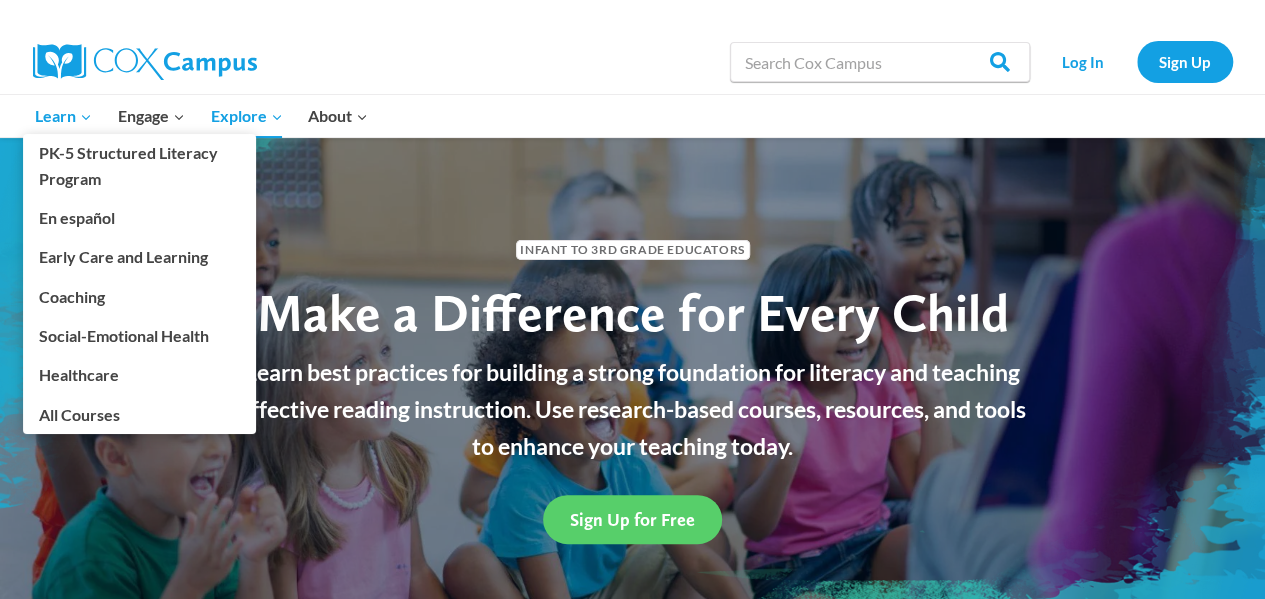 click on "Learn Expand" at bounding box center [63, 116] 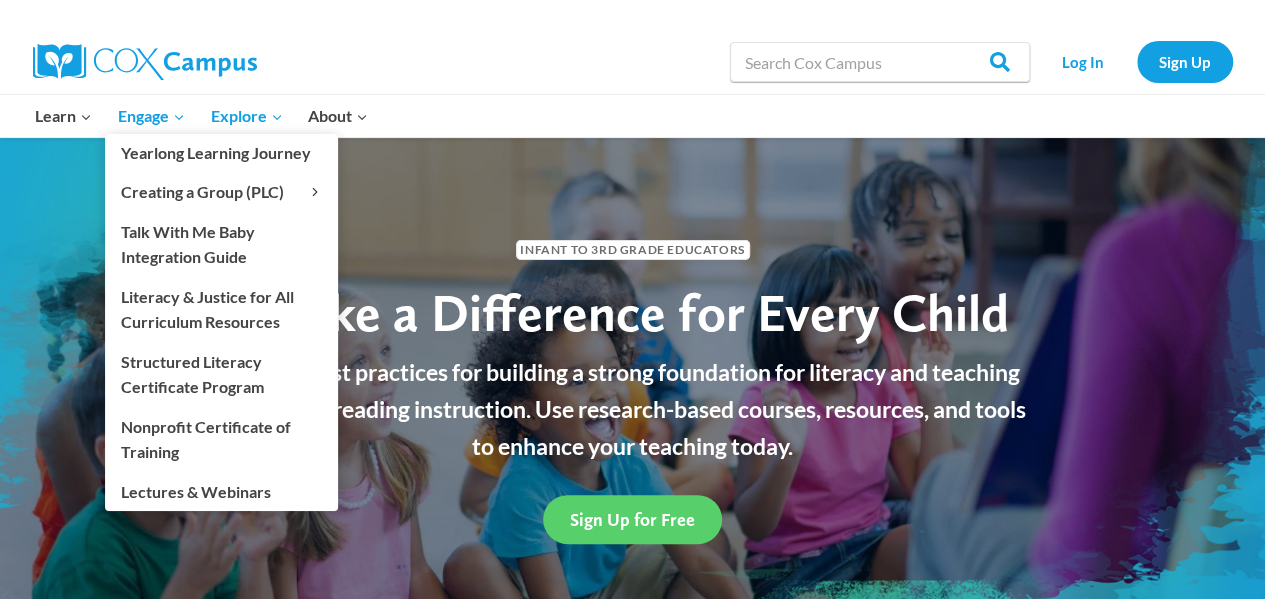 click on "Engage Expand" at bounding box center (151, 116) 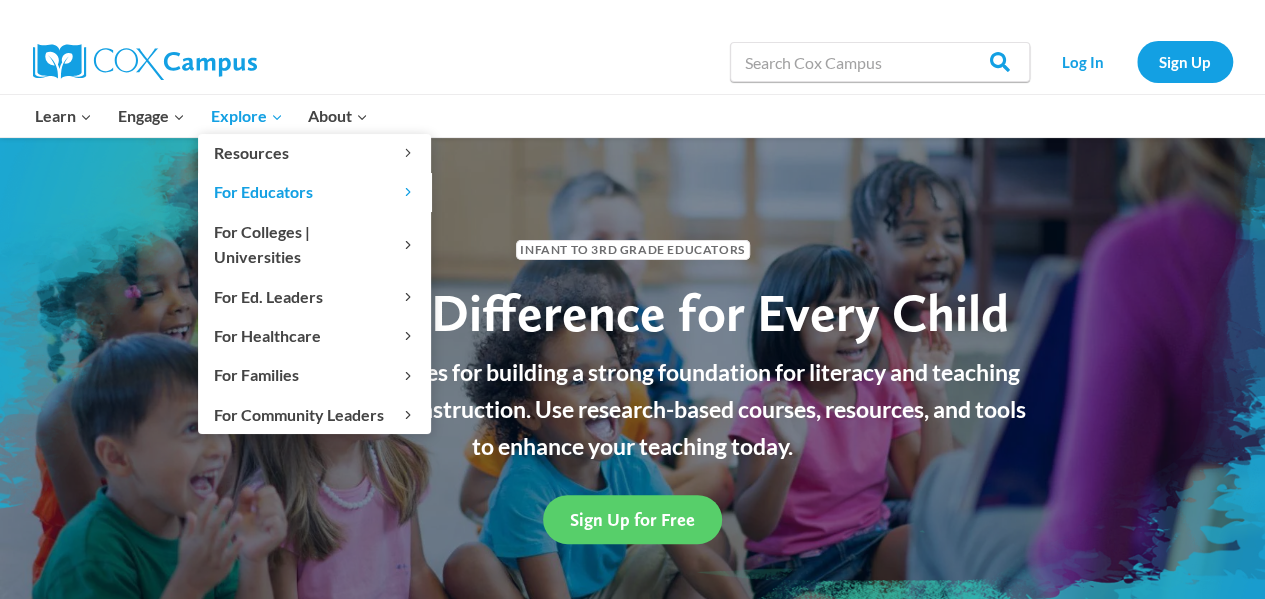 click on "Explore Expand" at bounding box center [246, 116] 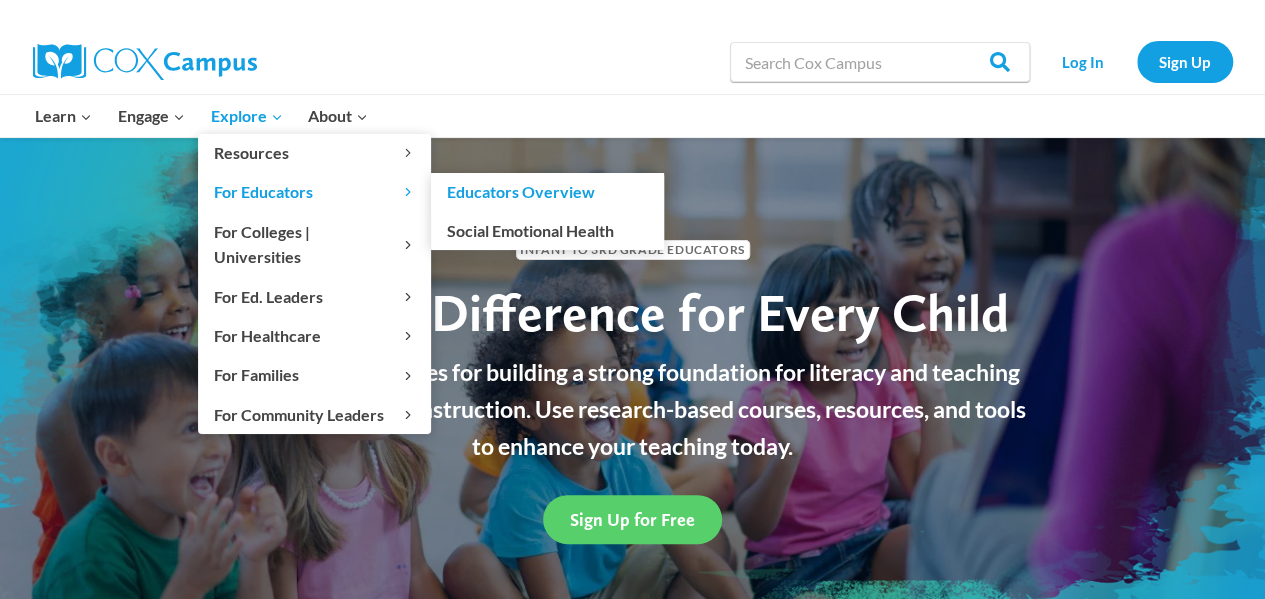 click on "For Educators Expand" at bounding box center (314, 192) 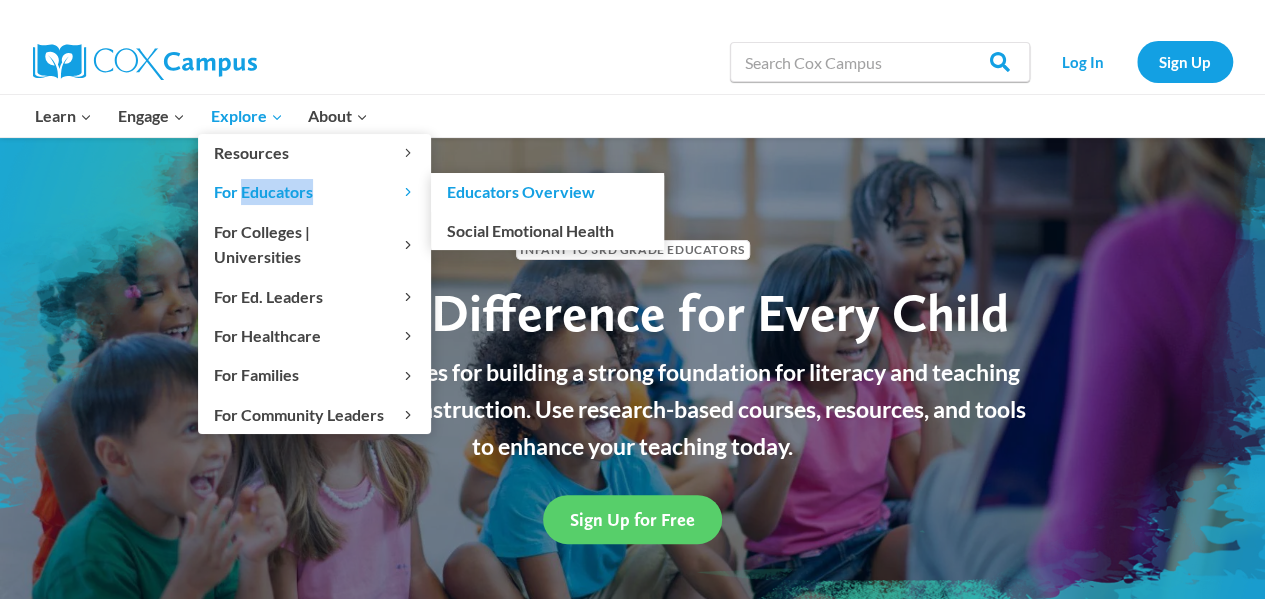 click on "For Educators Expand" at bounding box center (314, 192) 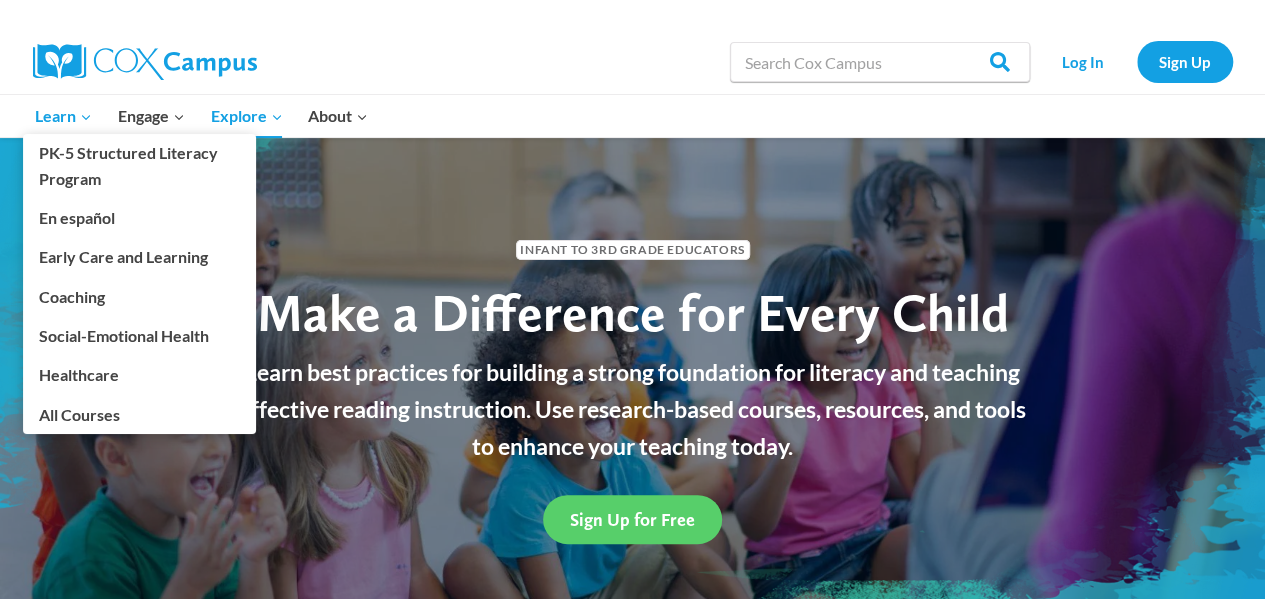 click on "Learn Expand" at bounding box center [63, 116] 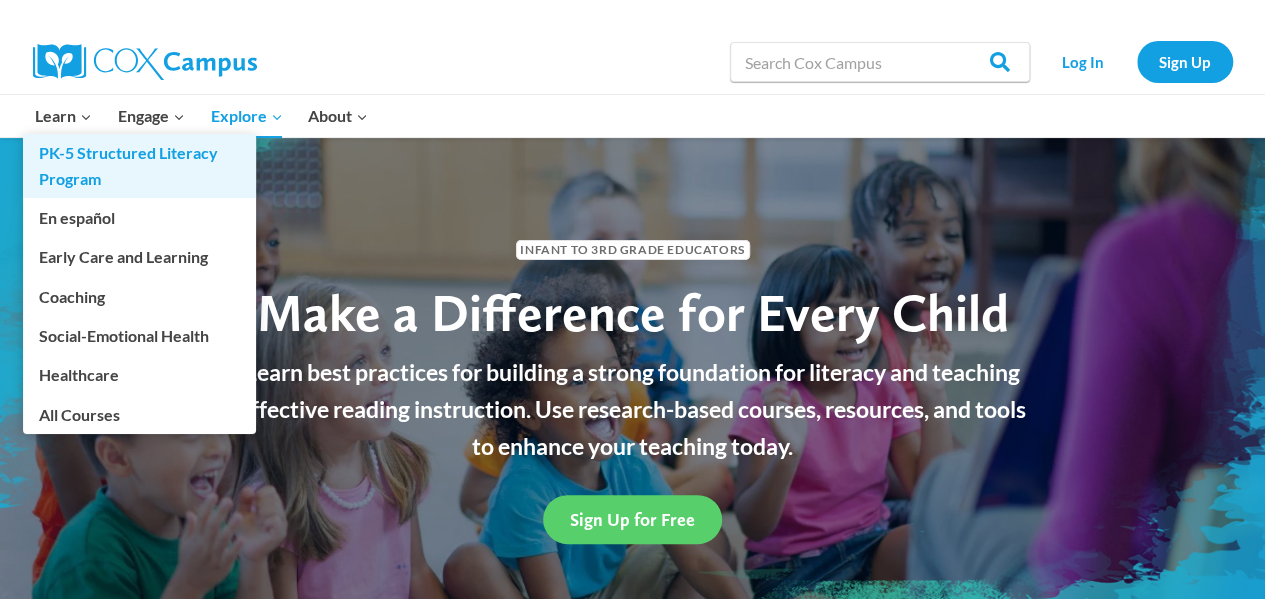 click on "PK-5 Structured Literacy Program" at bounding box center (139, 166) 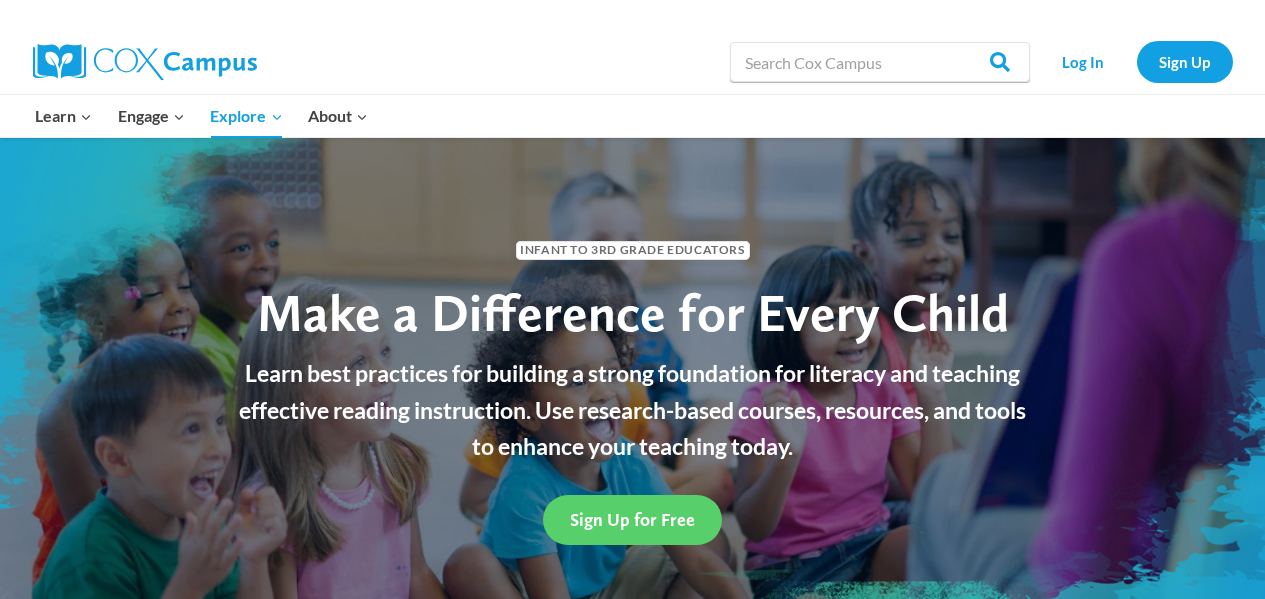 scroll, scrollTop: 0, scrollLeft: 0, axis: both 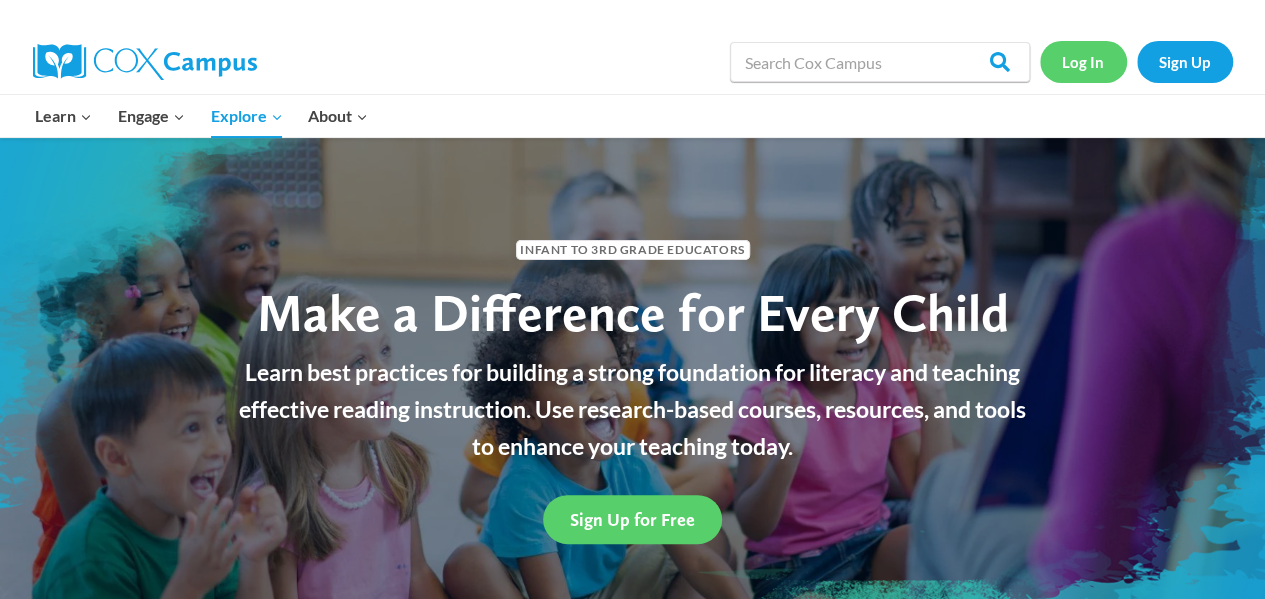 click on "Log In" at bounding box center [1083, 61] 